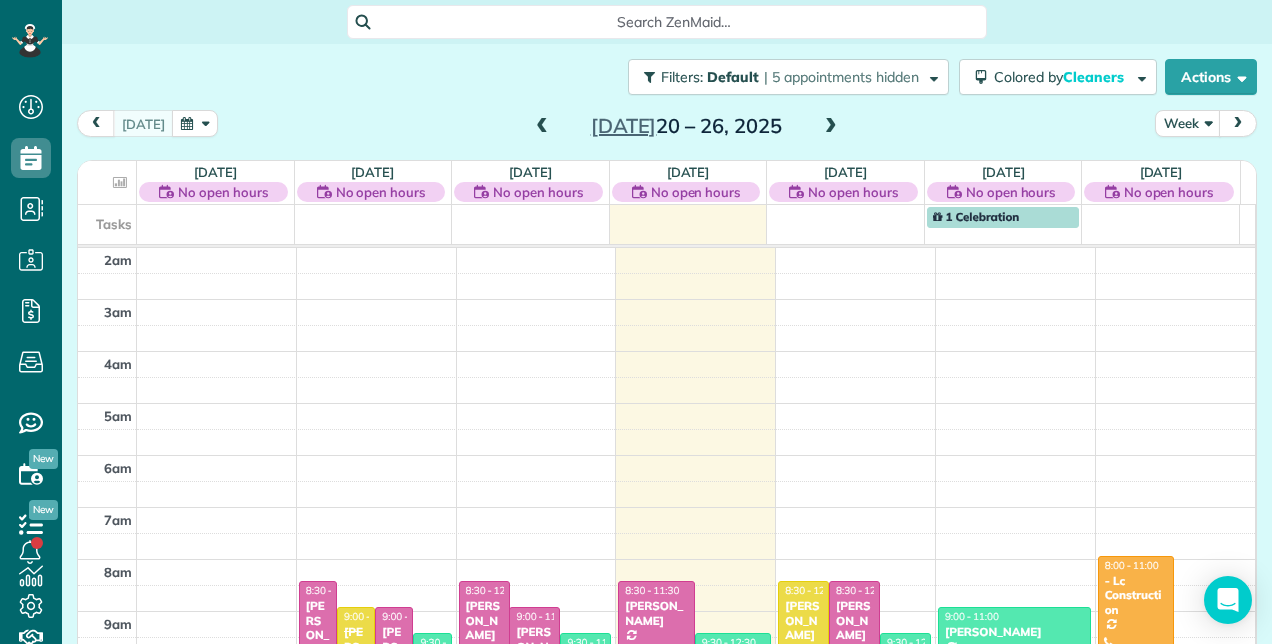 scroll, scrollTop: 0, scrollLeft: 0, axis: both 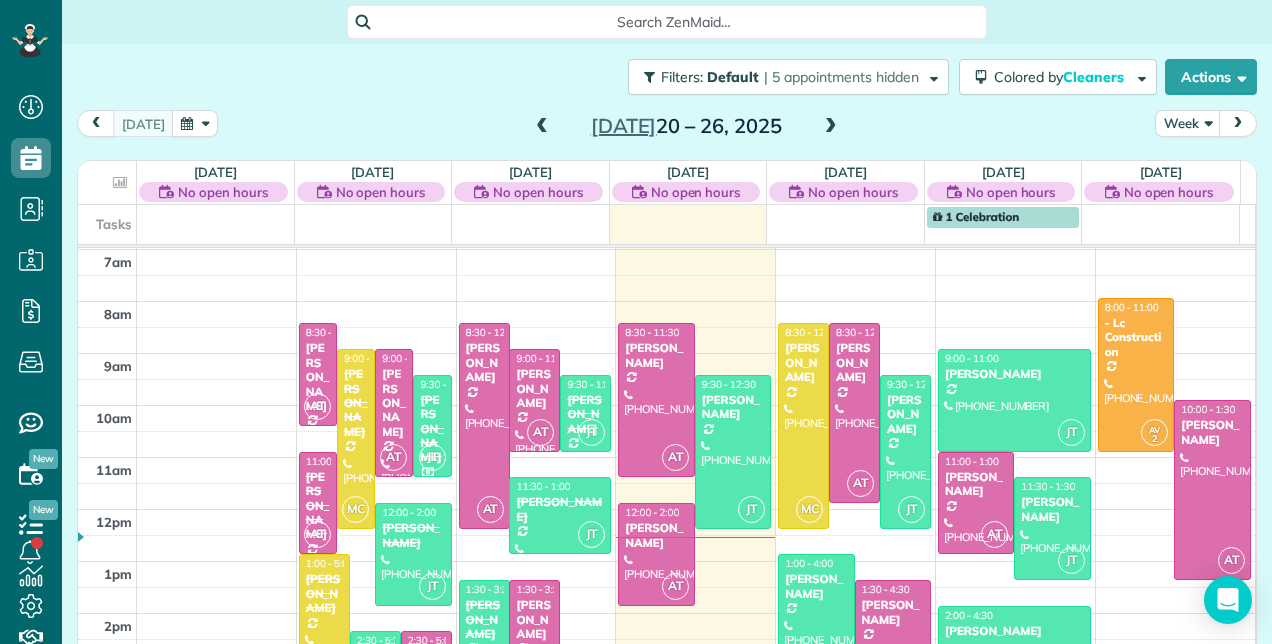 click at bounding box center (542, 127) 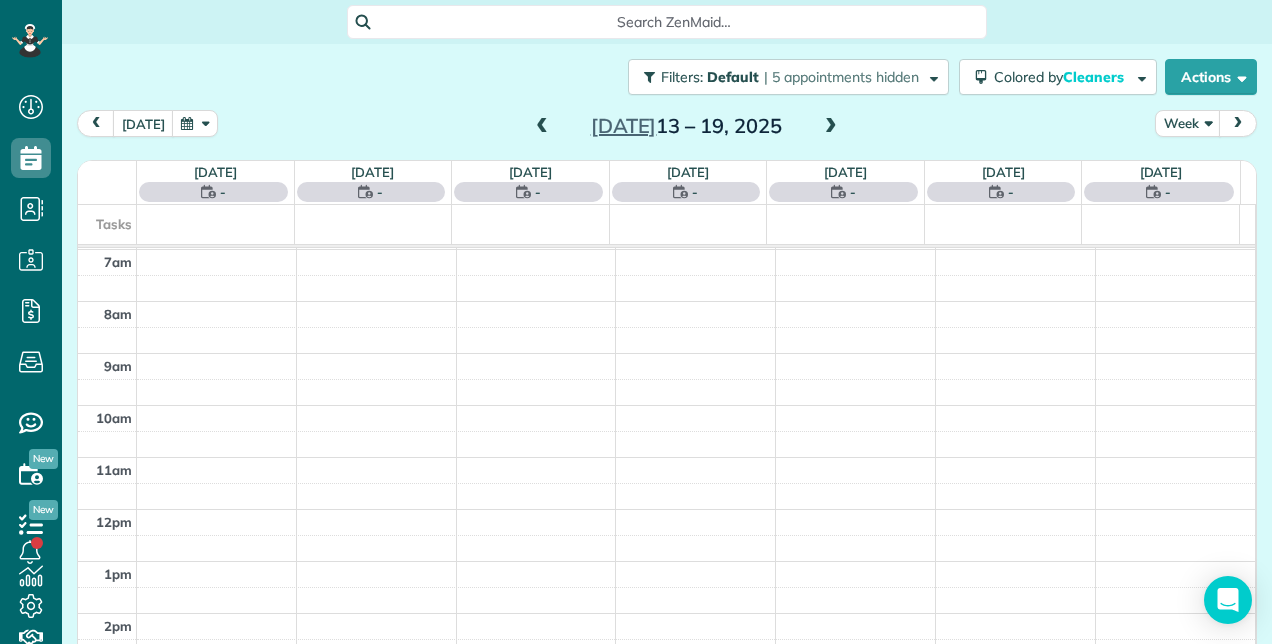 click at bounding box center (542, 127) 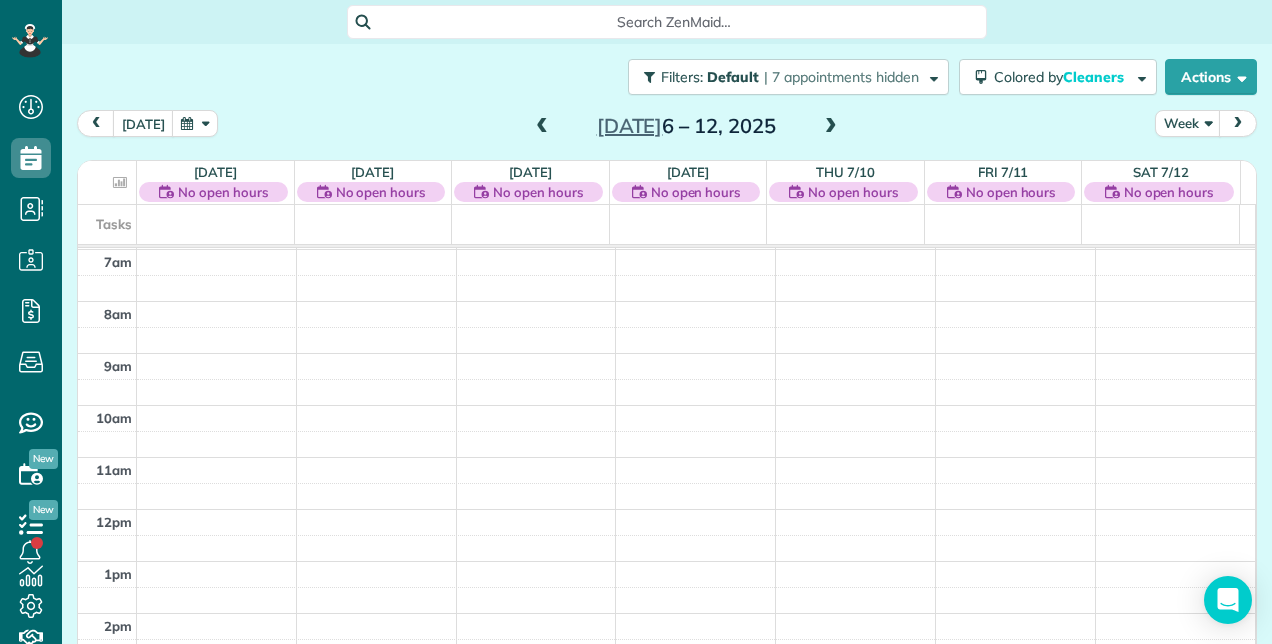 click on "Filters:   Default
|  7 appointments hidden
Colored by  Cleaners
Color by Cleaner
Color by Team
Color by Status
Color by Recurrence
Color by Paid/Unpaid
Filters  Default
Schedule Changes
Actions
Create Appointment
Create Task
Clock In/Out
Send Work Orders
Print Route Sheets
Today's Emails/Texts
View Metrics" at bounding box center (667, 77) 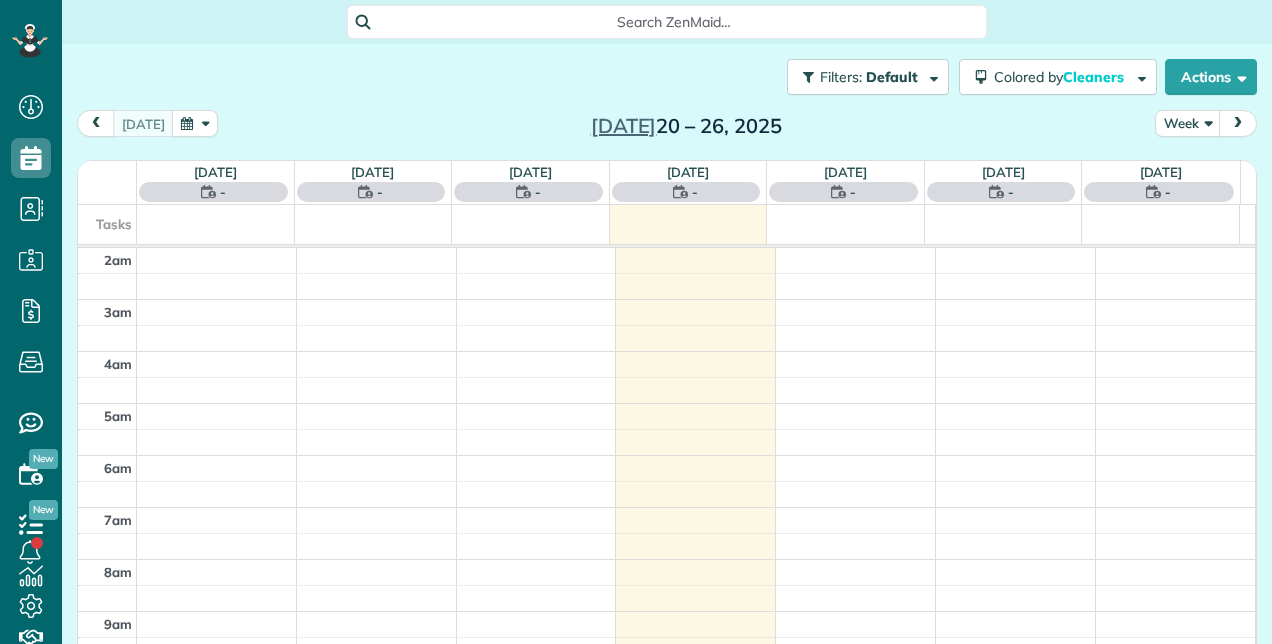 scroll, scrollTop: 0, scrollLeft: 0, axis: both 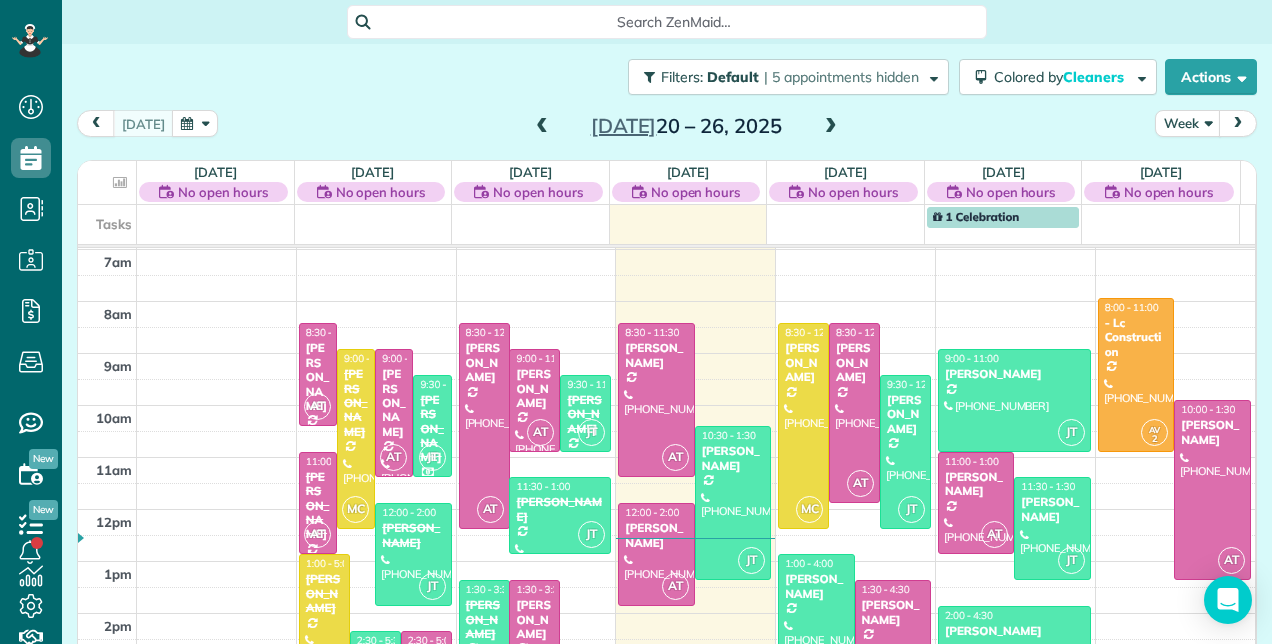 click at bounding box center [542, 127] 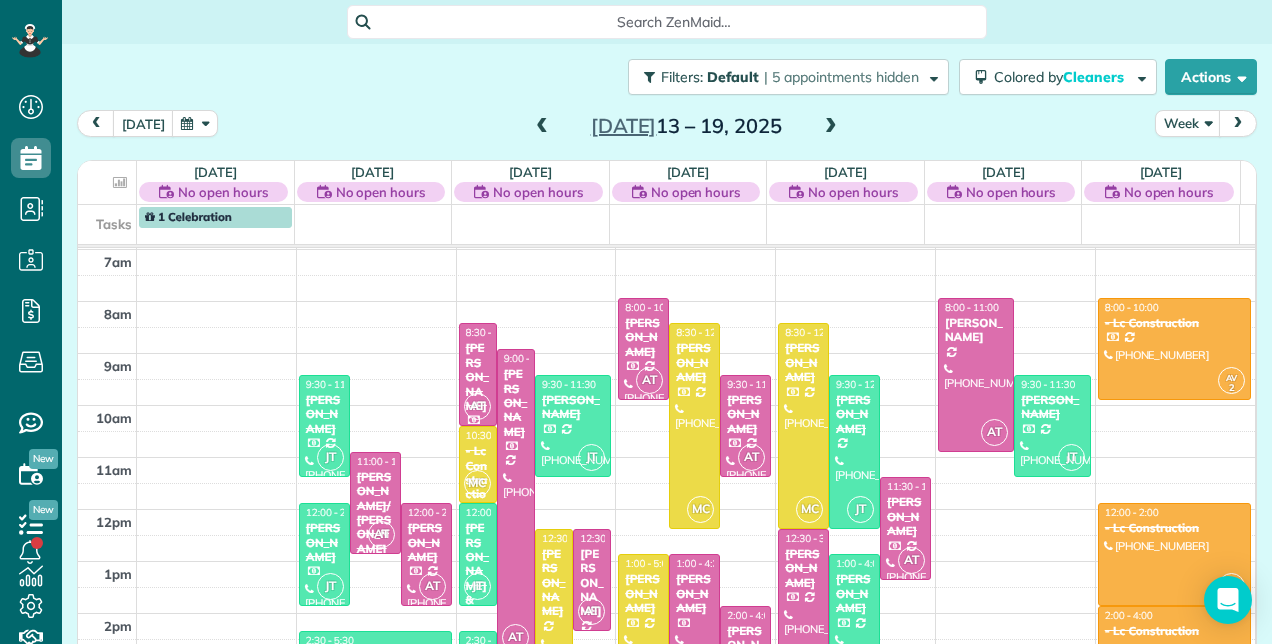 click at bounding box center [542, 127] 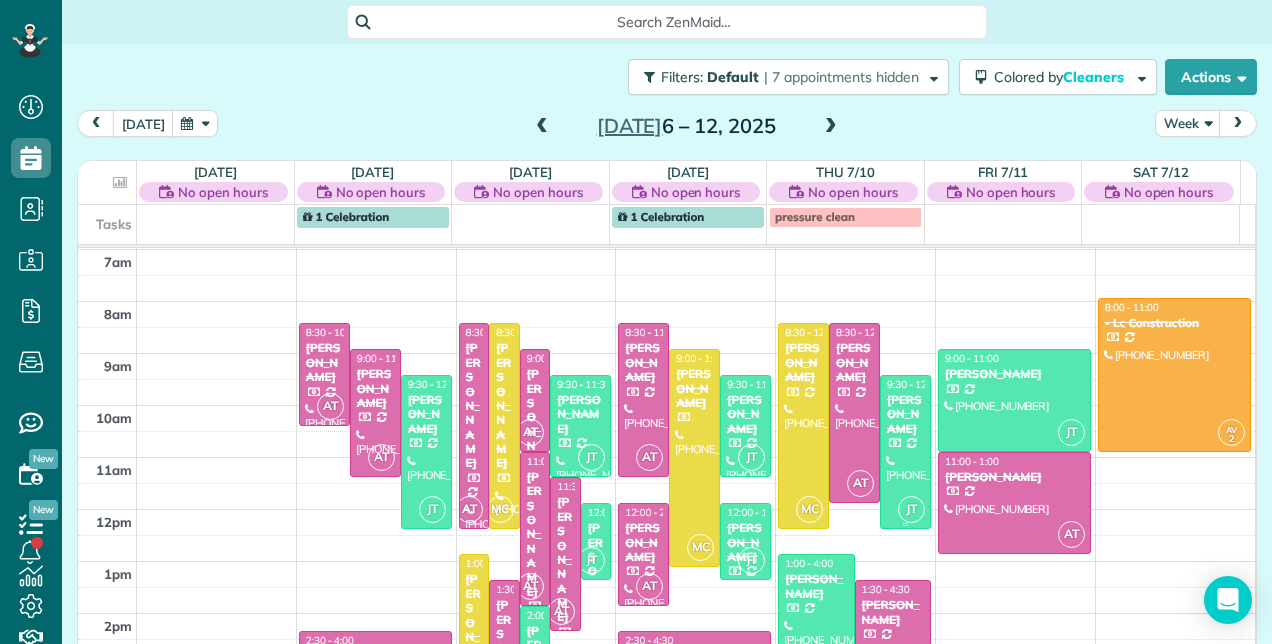 click on "[PERSON_NAME]" at bounding box center (905, 414) 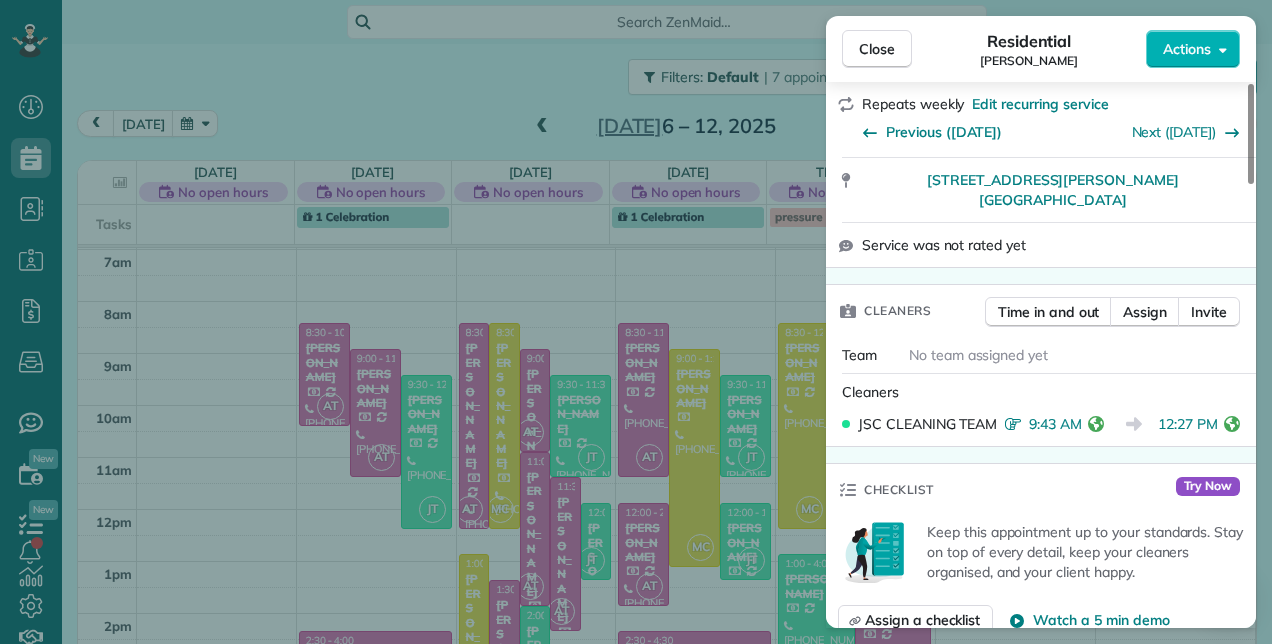 scroll, scrollTop: 500, scrollLeft: 0, axis: vertical 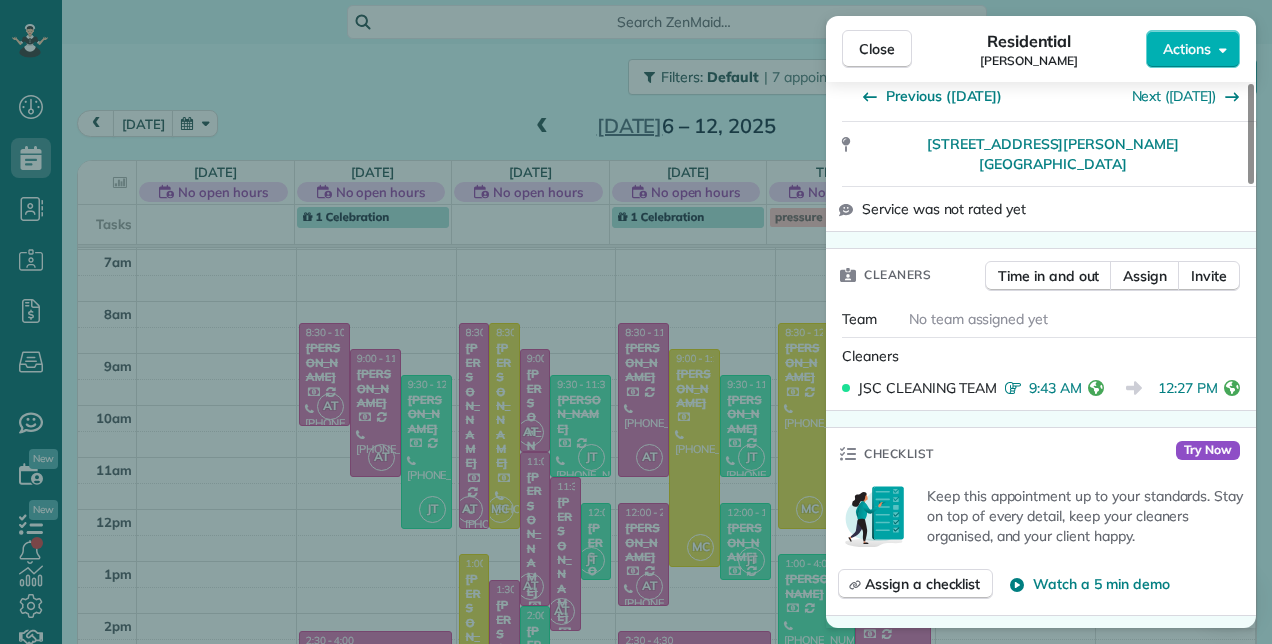 click on "Close Residential [PERSON_NAME] Actions This appointment is linked to  Payroll ID #358 .   If you make changes to this appointment make sure the payroll reflects the new information. Status Completed [PERSON_NAME] · Open profile Mobile [PHONE_NUMBER] Copy [EMAIL_ADDRESS][DOMAIN_NAME] Copy View Details Residential [DATE] 9:30 AM 12:30 PM 3 hours and 0 minutes Repeats weekly Edit recurring service Previous ([DATE]) Next ([DATE]) [STREET_ADDRESS][PERSON_NAME] Wellington FL 33413 Service was not rated yet Cleaners Time in and out Assign Invite Team No team assigned yet Cleaners JSC CLEANING TEAM   9:43 AM 12:27 PM Checklist Try Now Keep this appointment up to your standards. Stay on top of every detail, keep your cleaners organised, and your client happy. Assign a checklist Watch a 5 min demo Billing Billing actions Price $140.00 Overcharge $0.00 Discount $0.00 Coupon discount - Primary tax - Secondary tax - Total appointment price $140.00 Tips collected New feature! $0.00 Paid Total including tip $140.00" at bounding box center [636, 322] 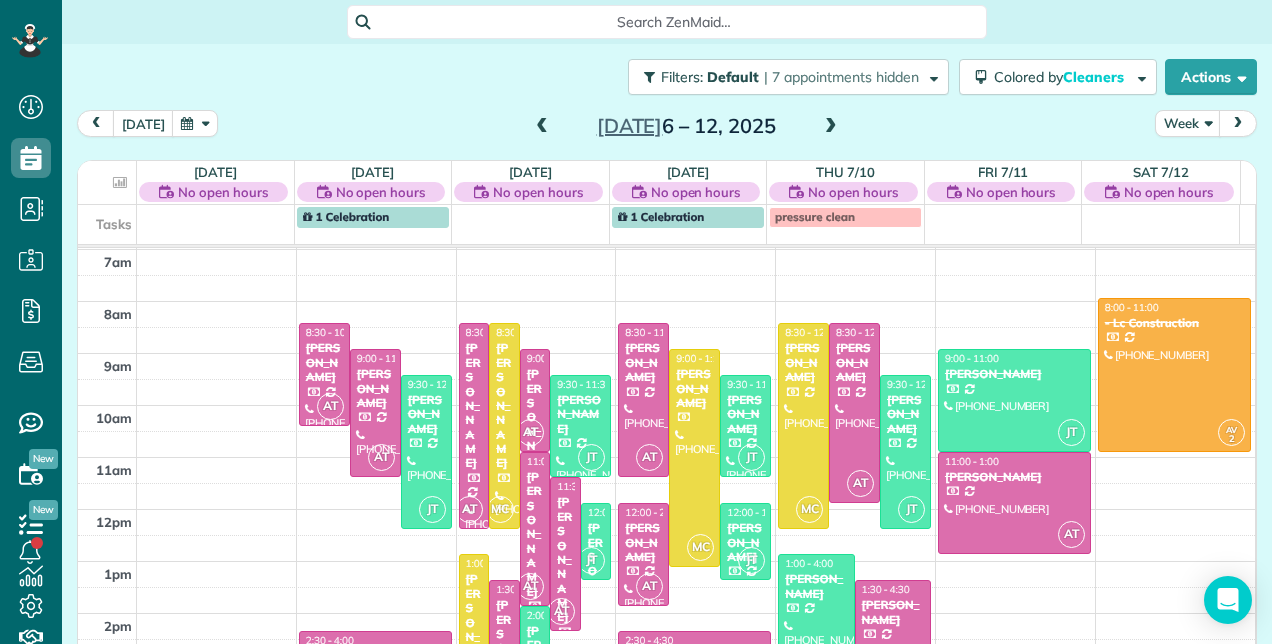 click on "[PERSON_NAME]" at bounding box center [816, 586] 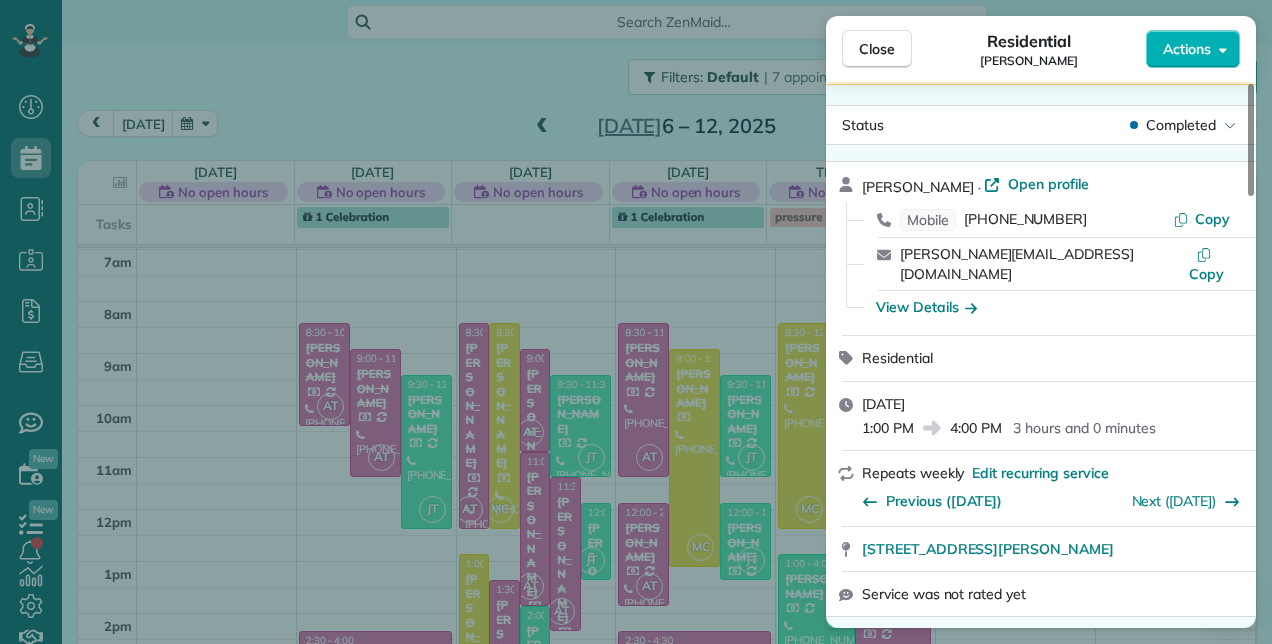 scroll, scrollTop: 500, scrollLeft: 0, axis: vertical 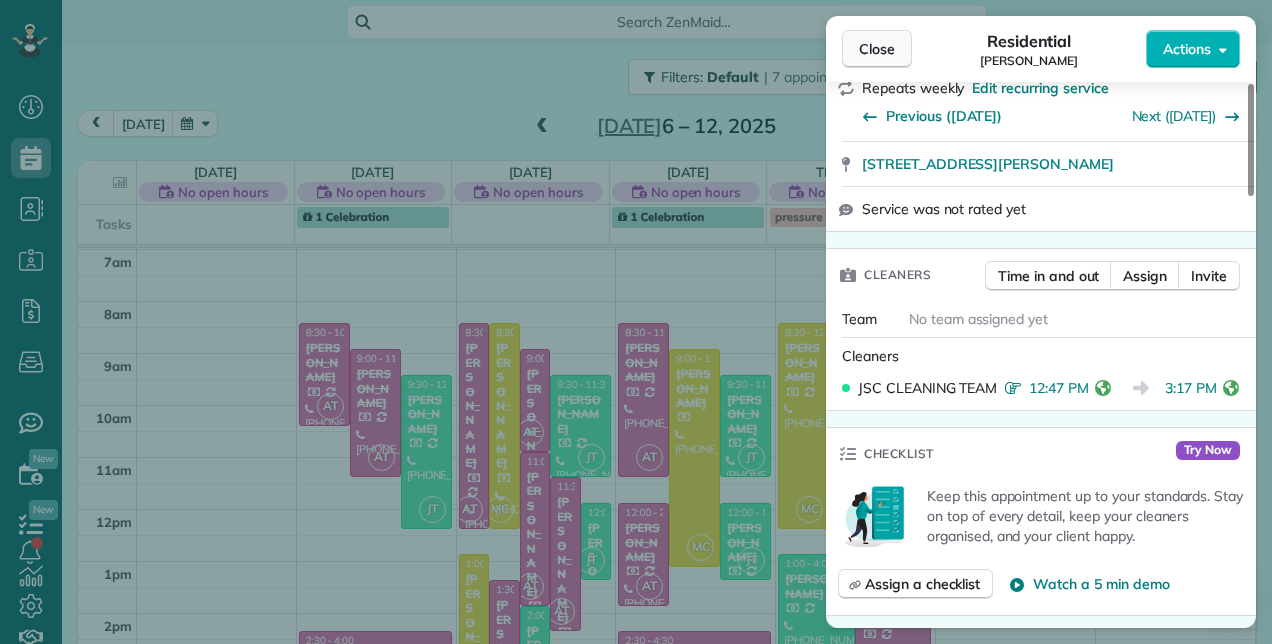 click on "Close" at bounding box center (877, 49) 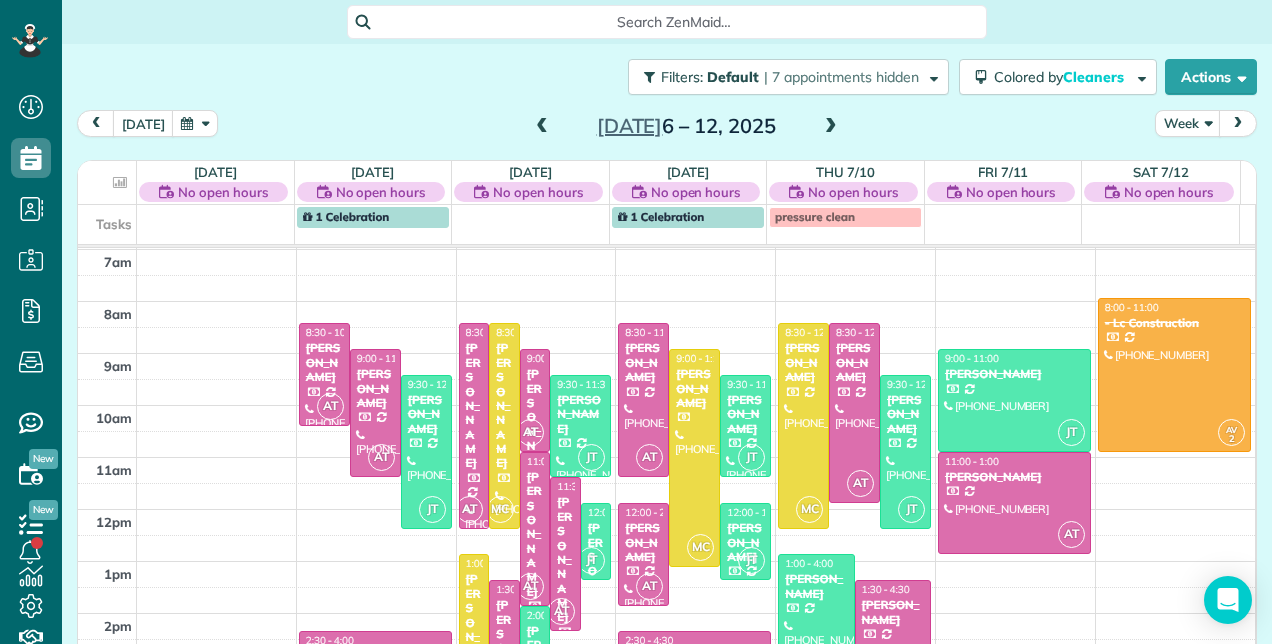 click at bounding box center [831, 127] 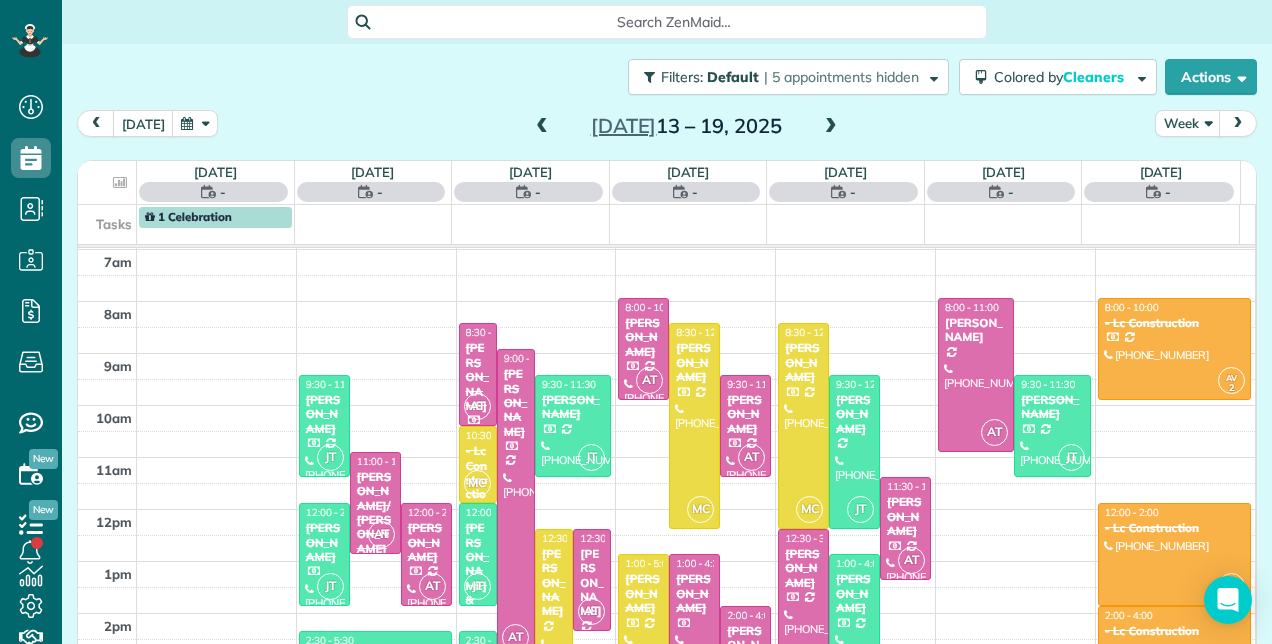 click at bounding box center (831, 127) 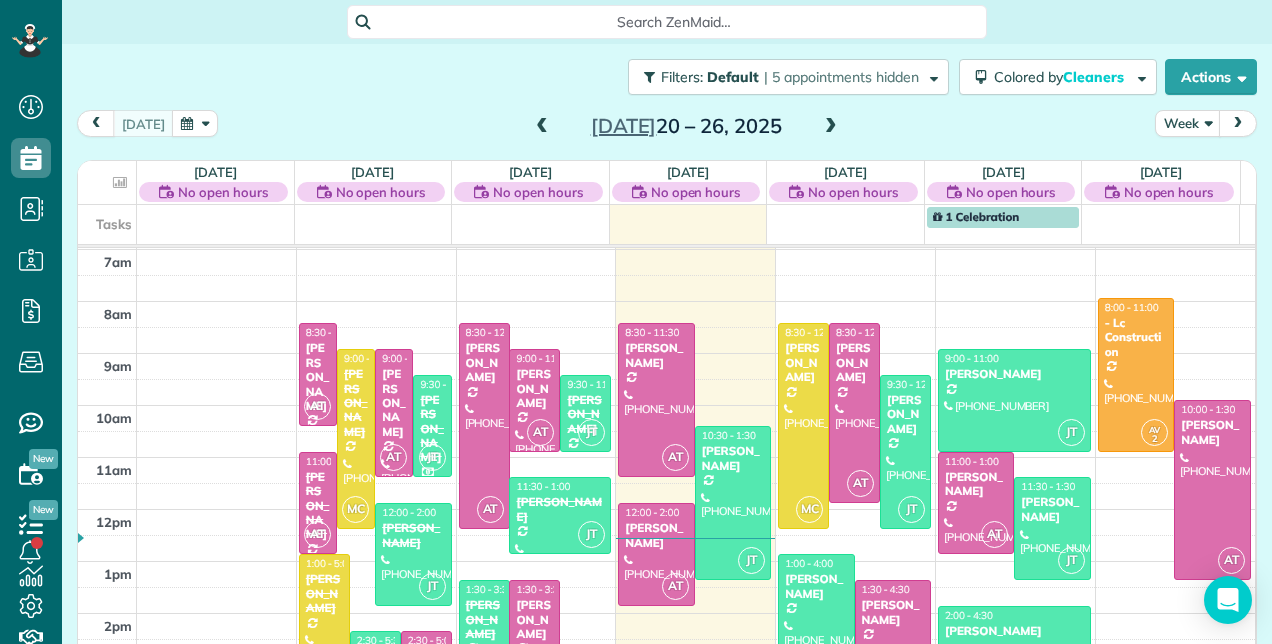 click at bounding box center (831, 127) 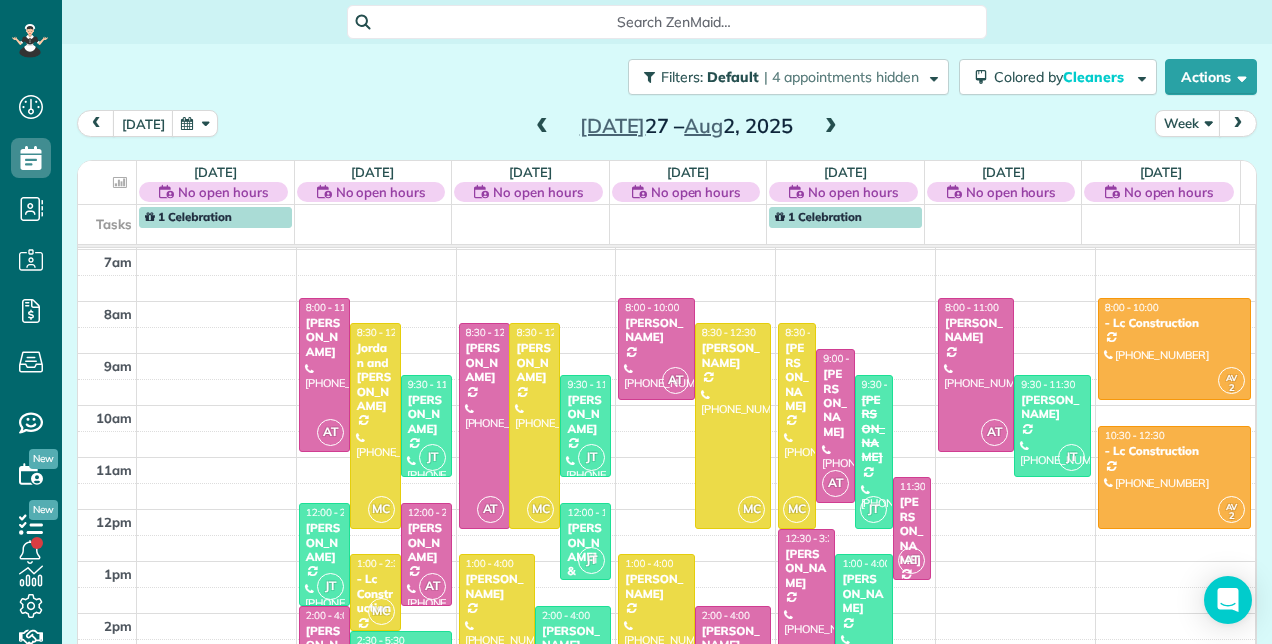 click at bounding box center (831, 127) 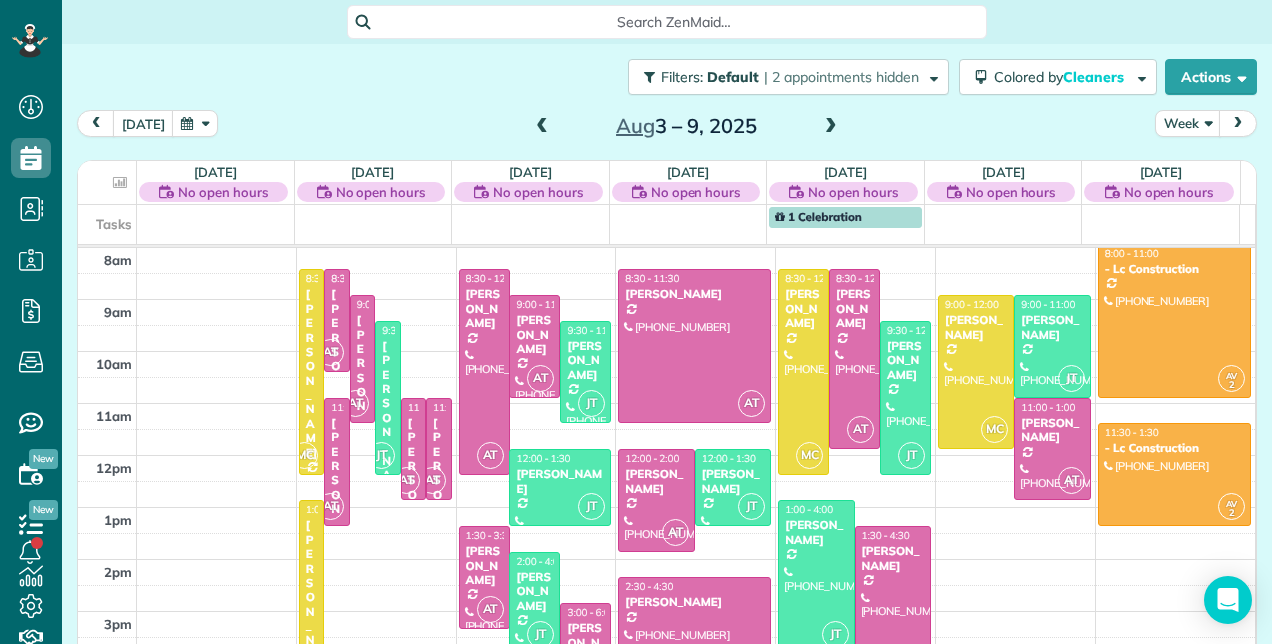 scroll, scrollTop: 248, scrollLeft: 0, axis: vertical 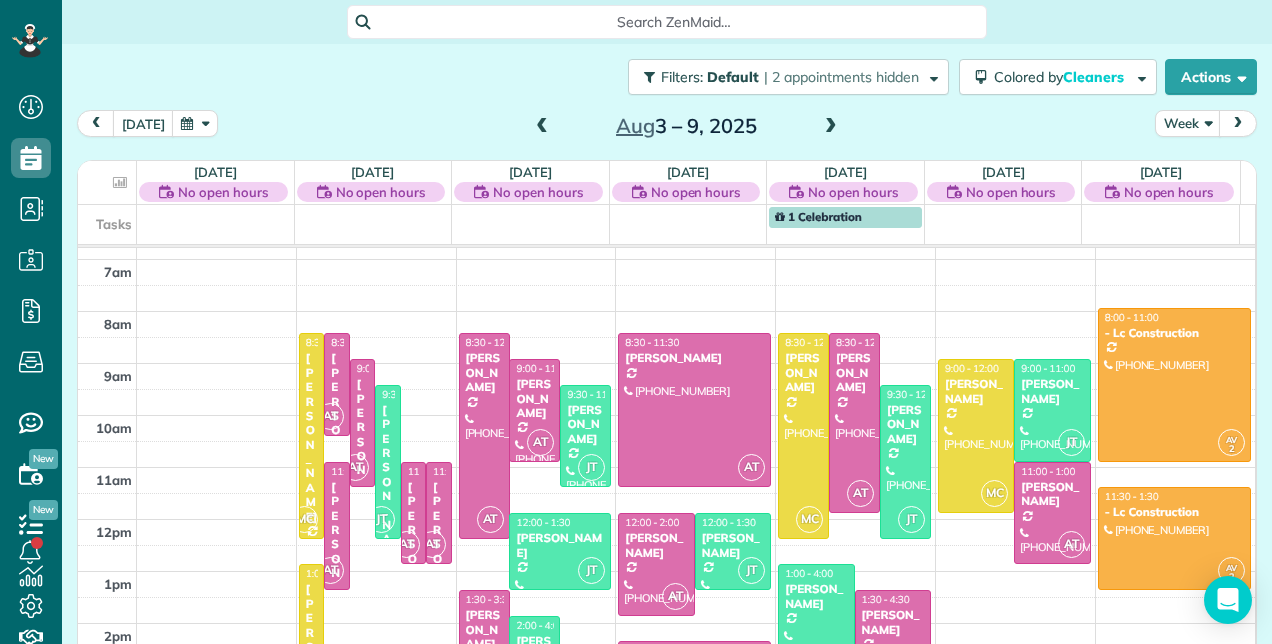 click at bounding box center [831, 127] 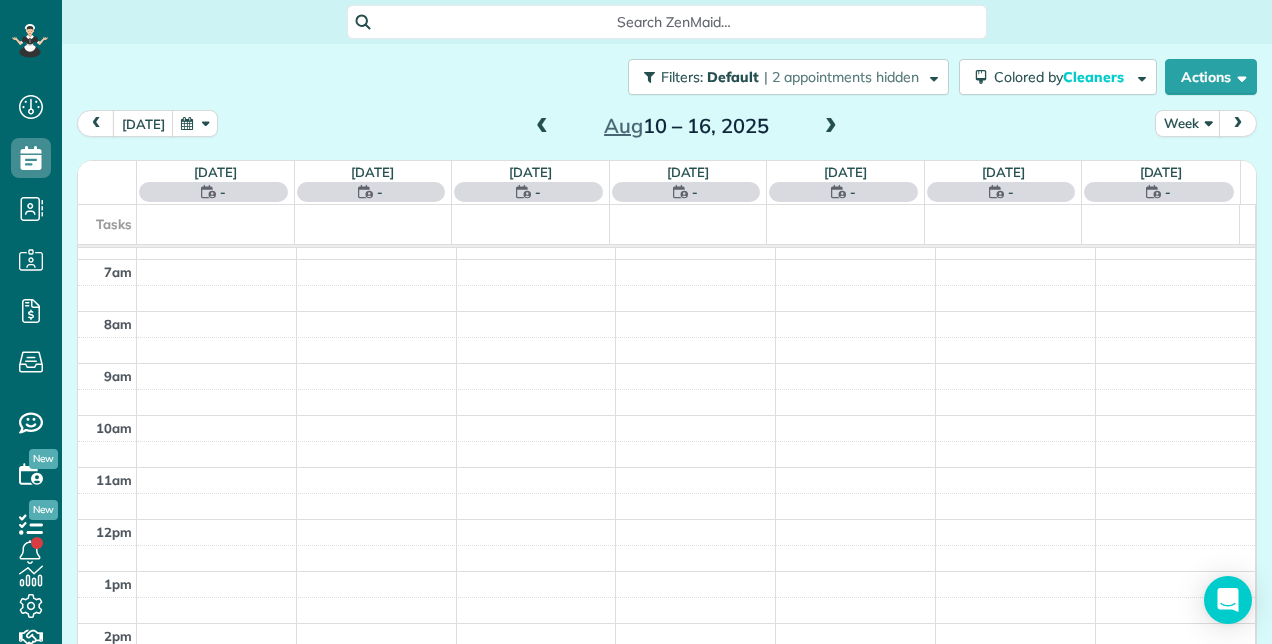 scroll, scrollTop: 258, scrollLeft: 0, axis: vertical 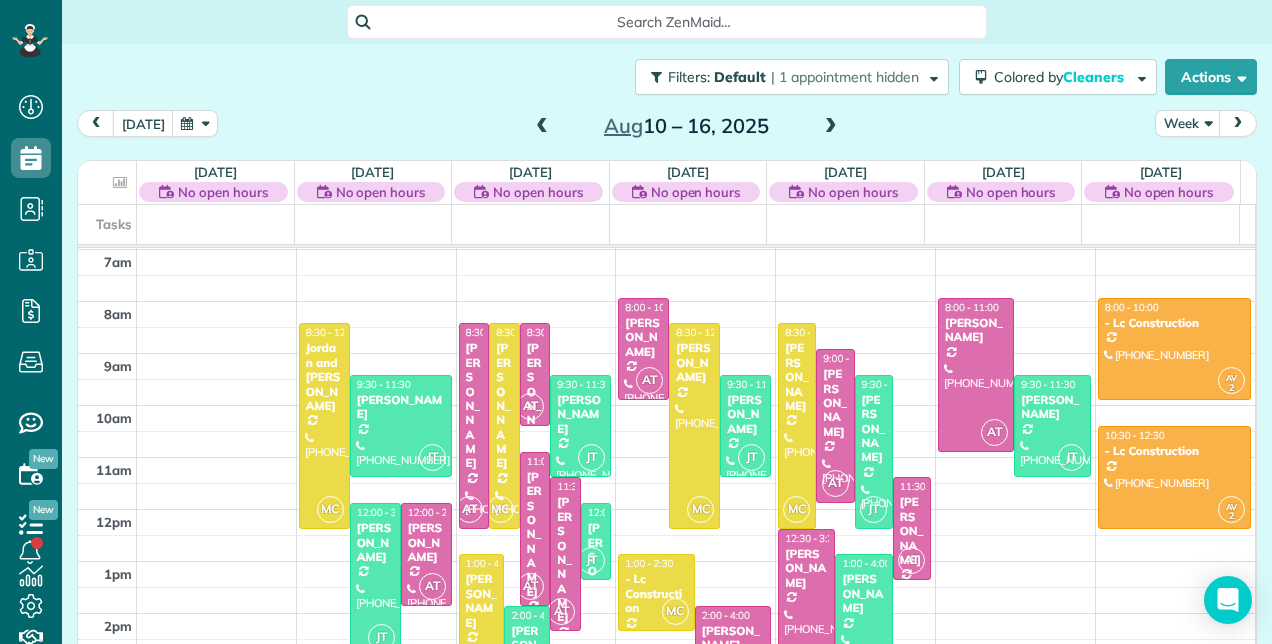 click at bounding box center [542, 127] 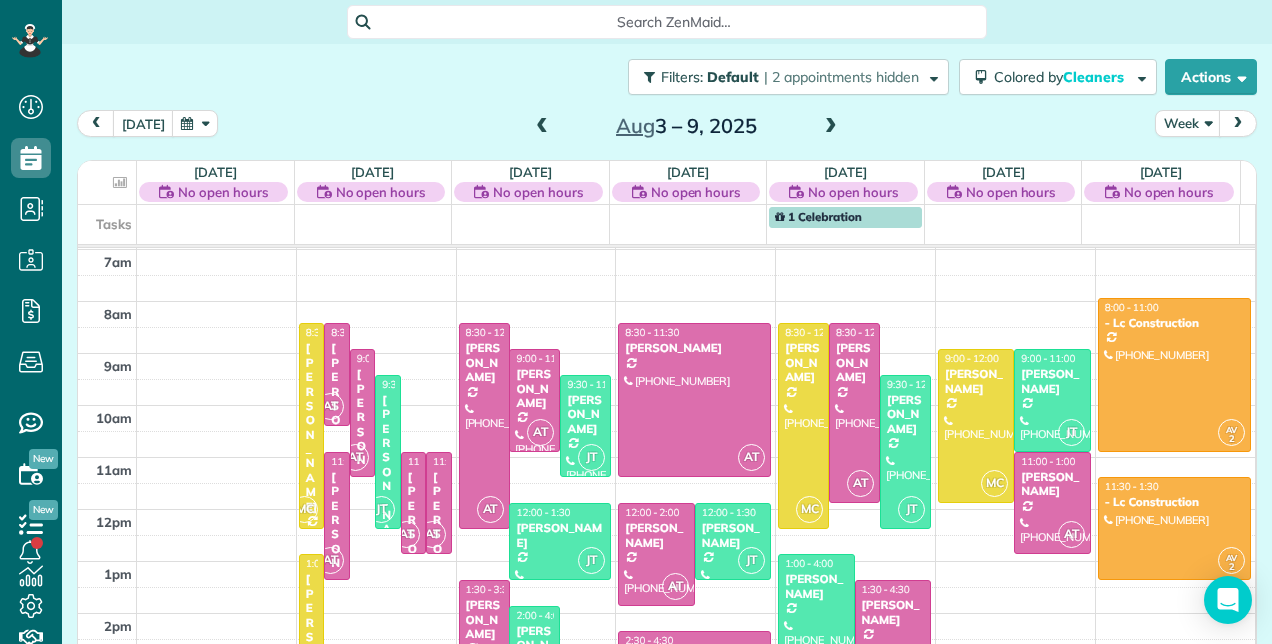 click on "No open hours" at bounding box center [373, 192] 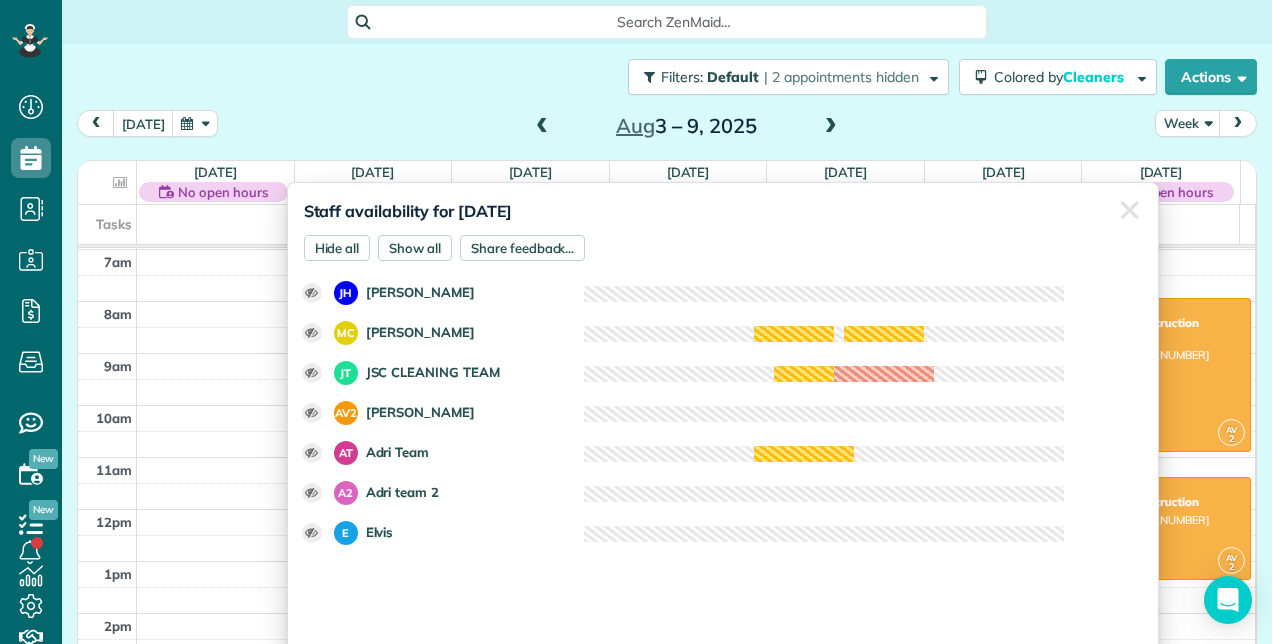 click on "[DATE]   Week [DATE] – [DATE]" at bounding box center [667, 128] 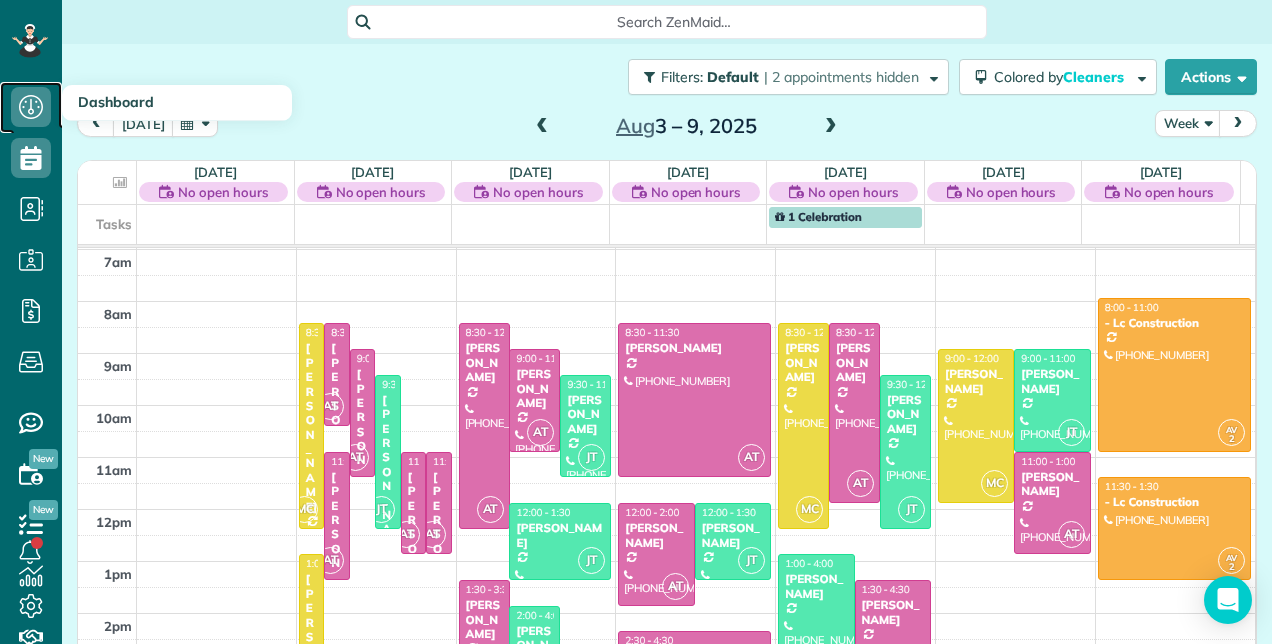 click 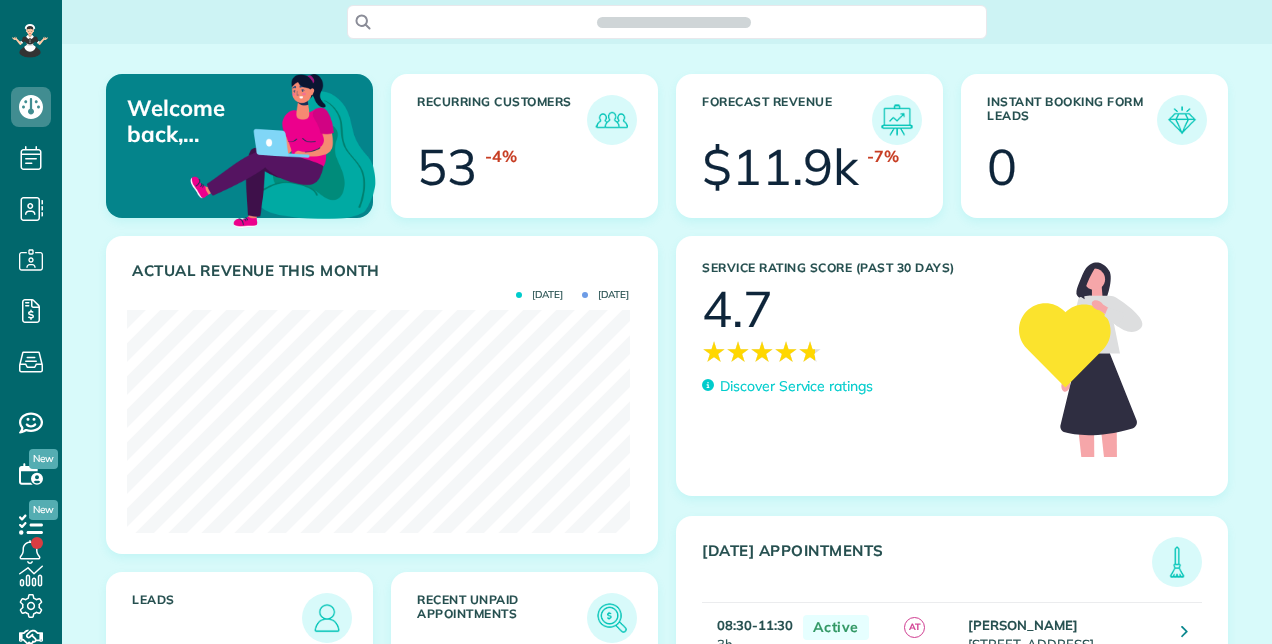 scroll, scrollTop: 0, scrollLeft: 0, axis: both 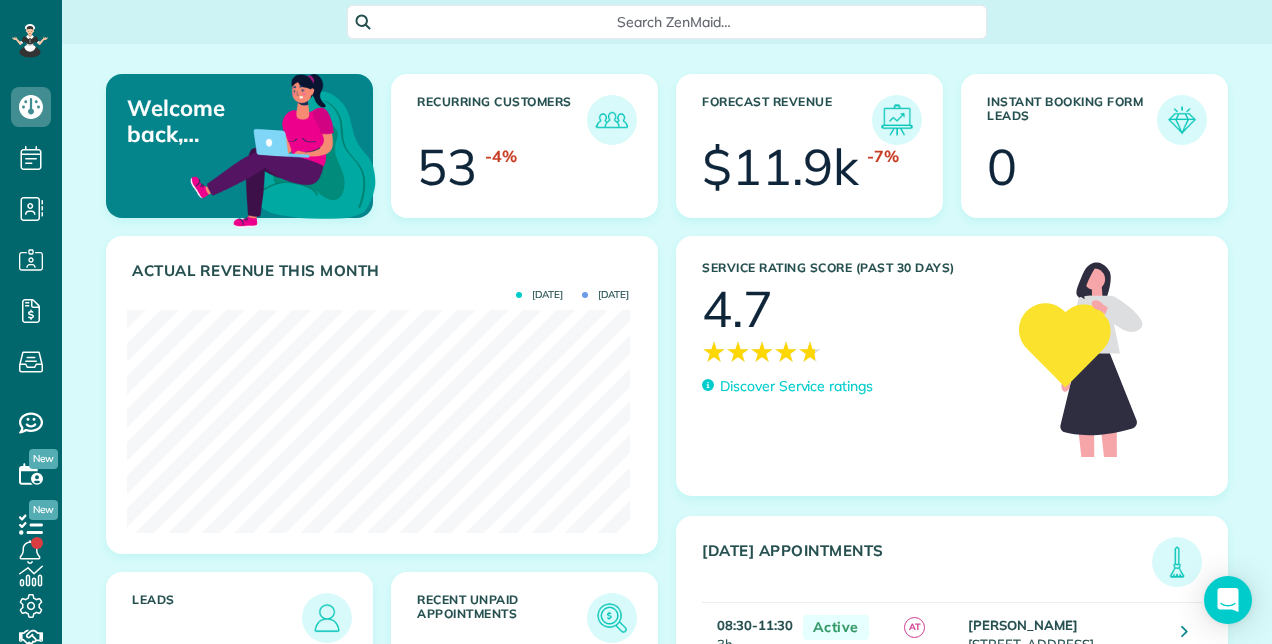 click on "4.7" at bounding box center (737, 309) 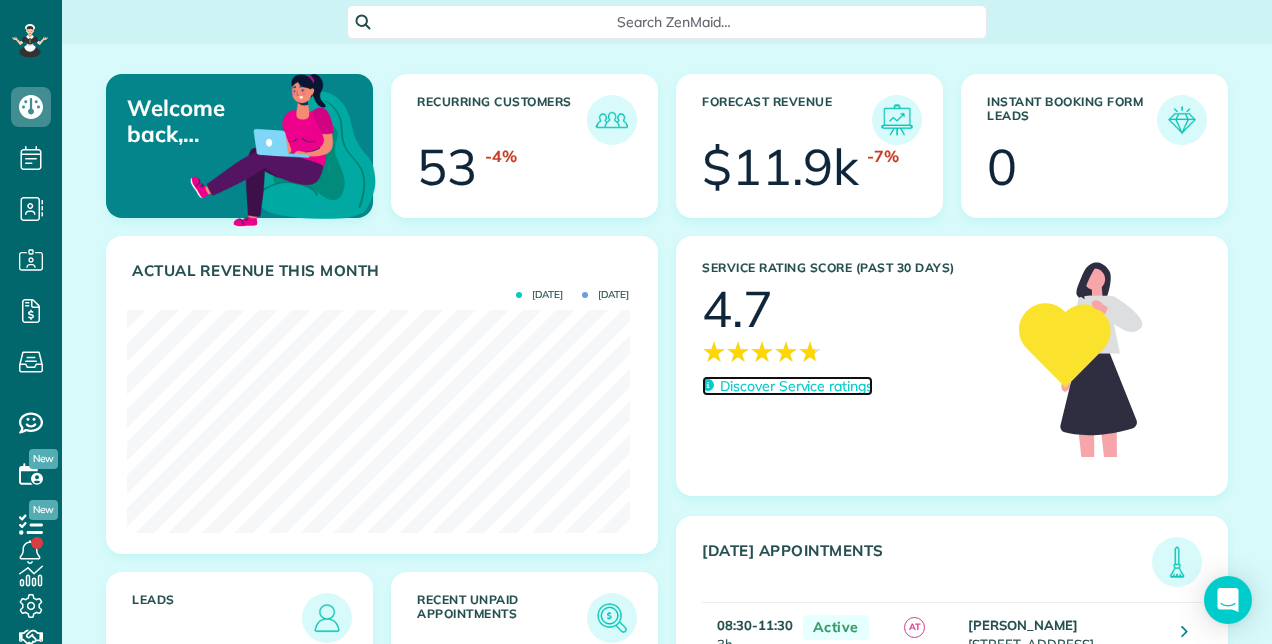 click on "Discover Service ratings" at bounding box center [796, 386] 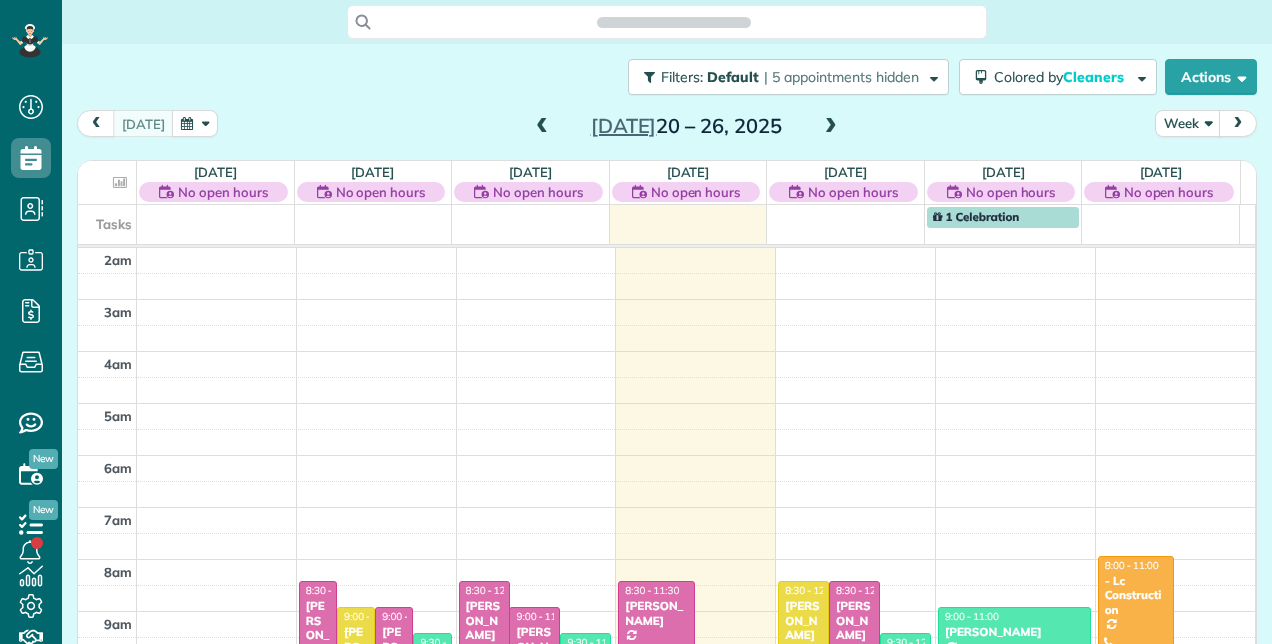 scroll, scrollTop: 0, scrollLeft: 0, axis: both 